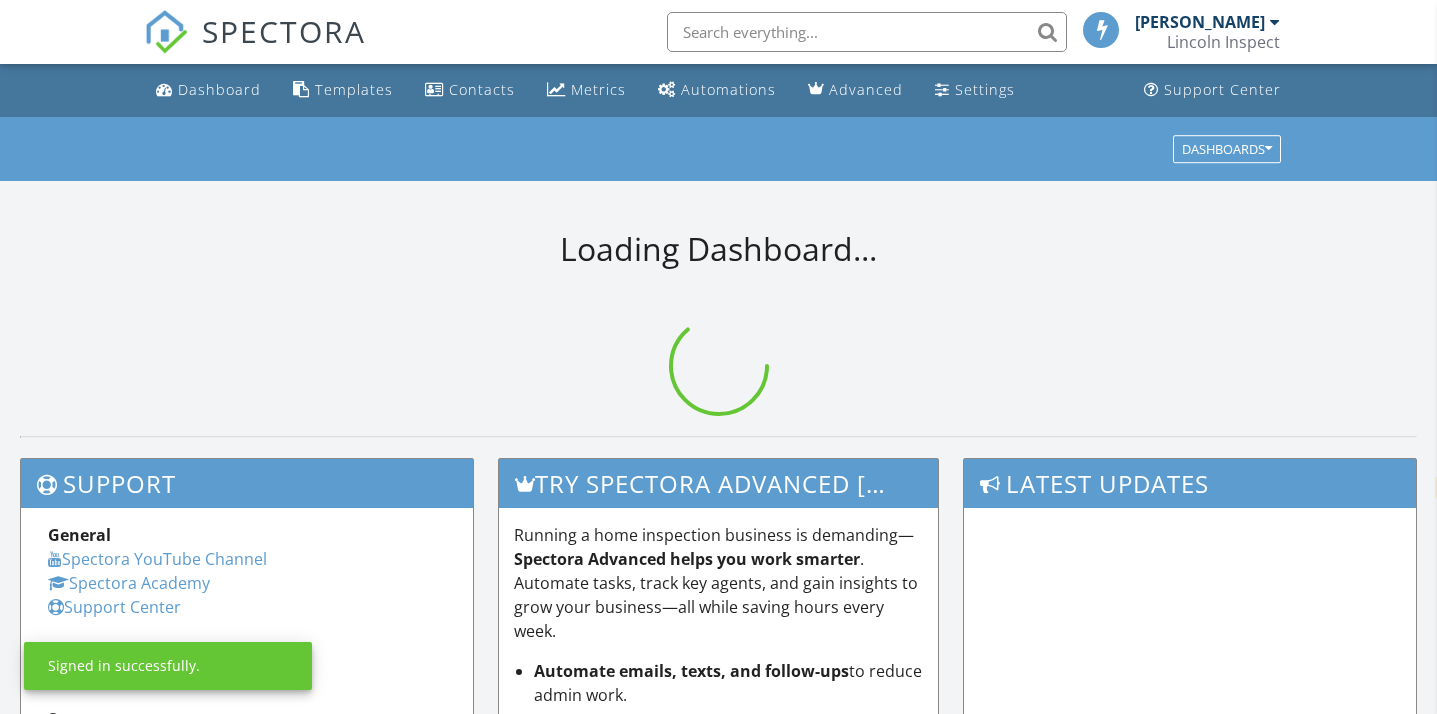 select on "en" 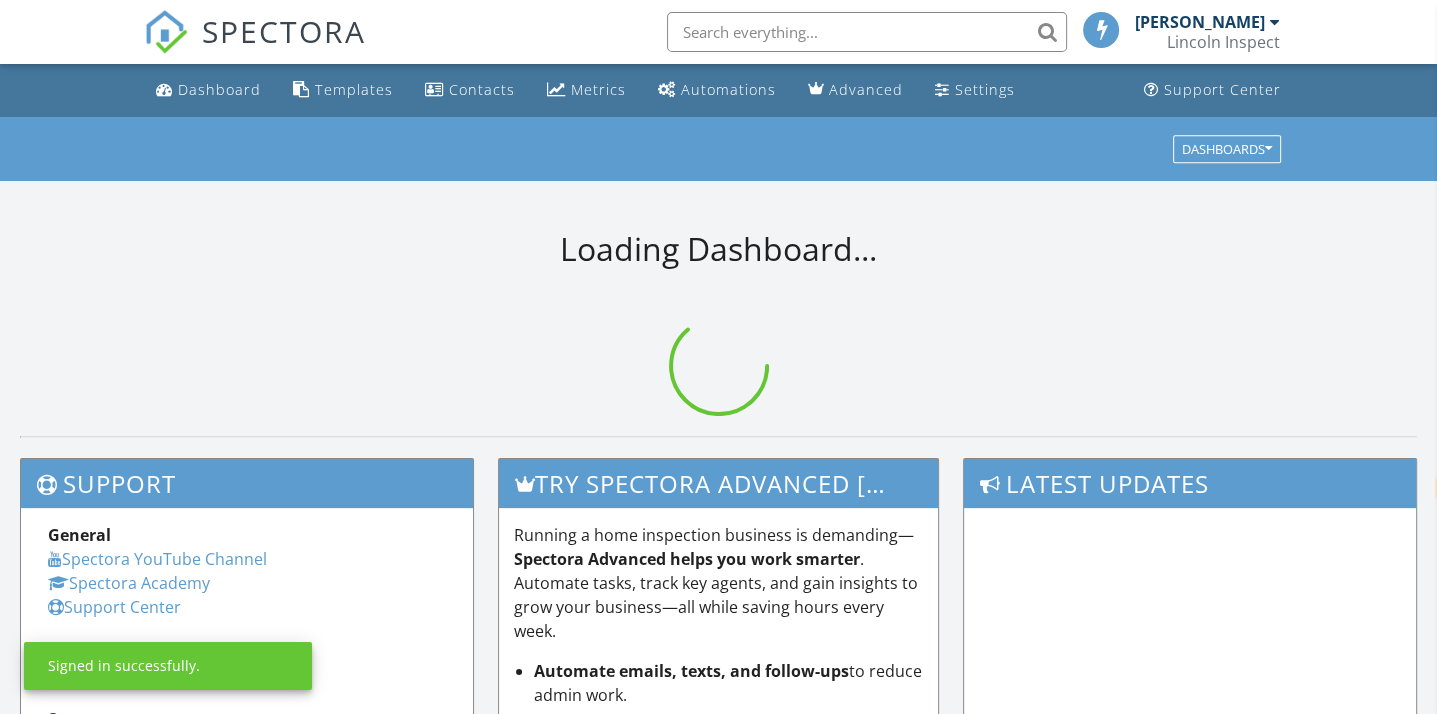 scroll, scrollTop: 0, scrollLeft: 0, axis: both 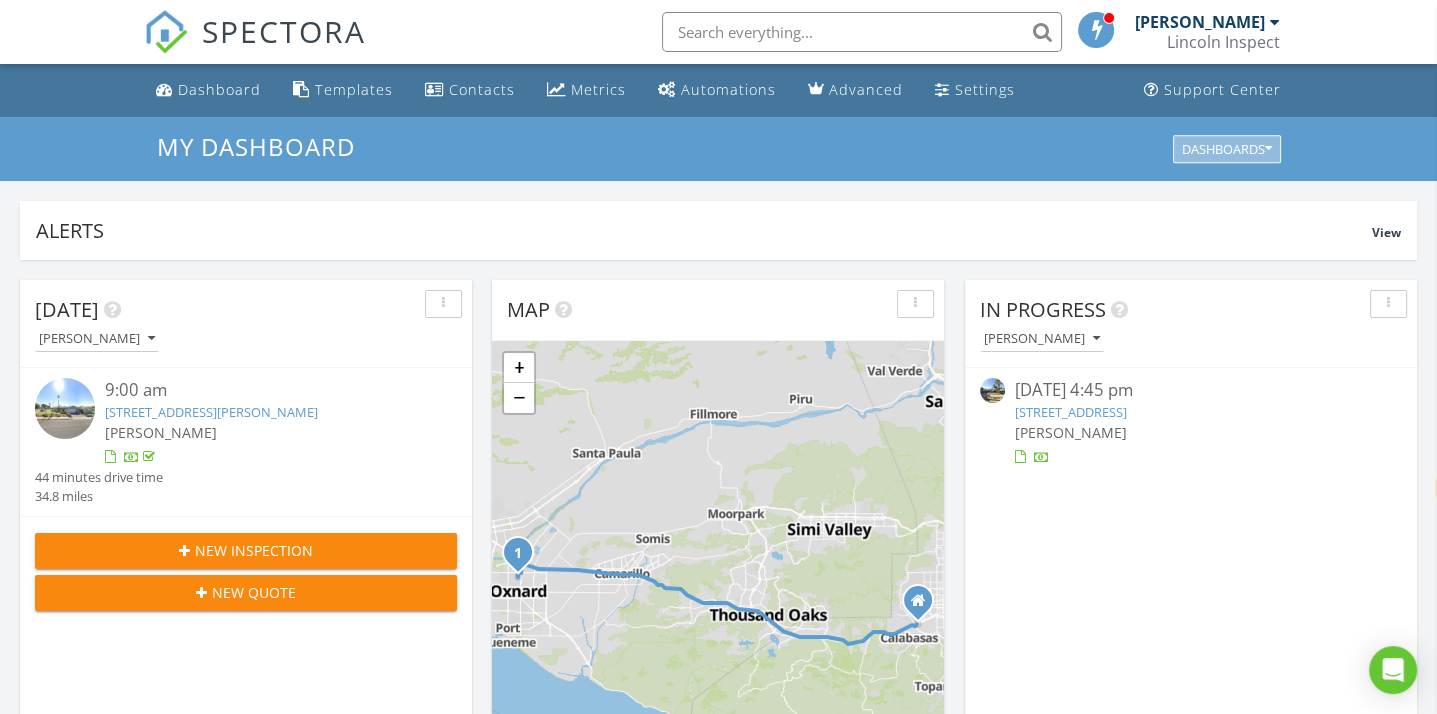 click on "Dashboards" at bounding box center (1227, 149) 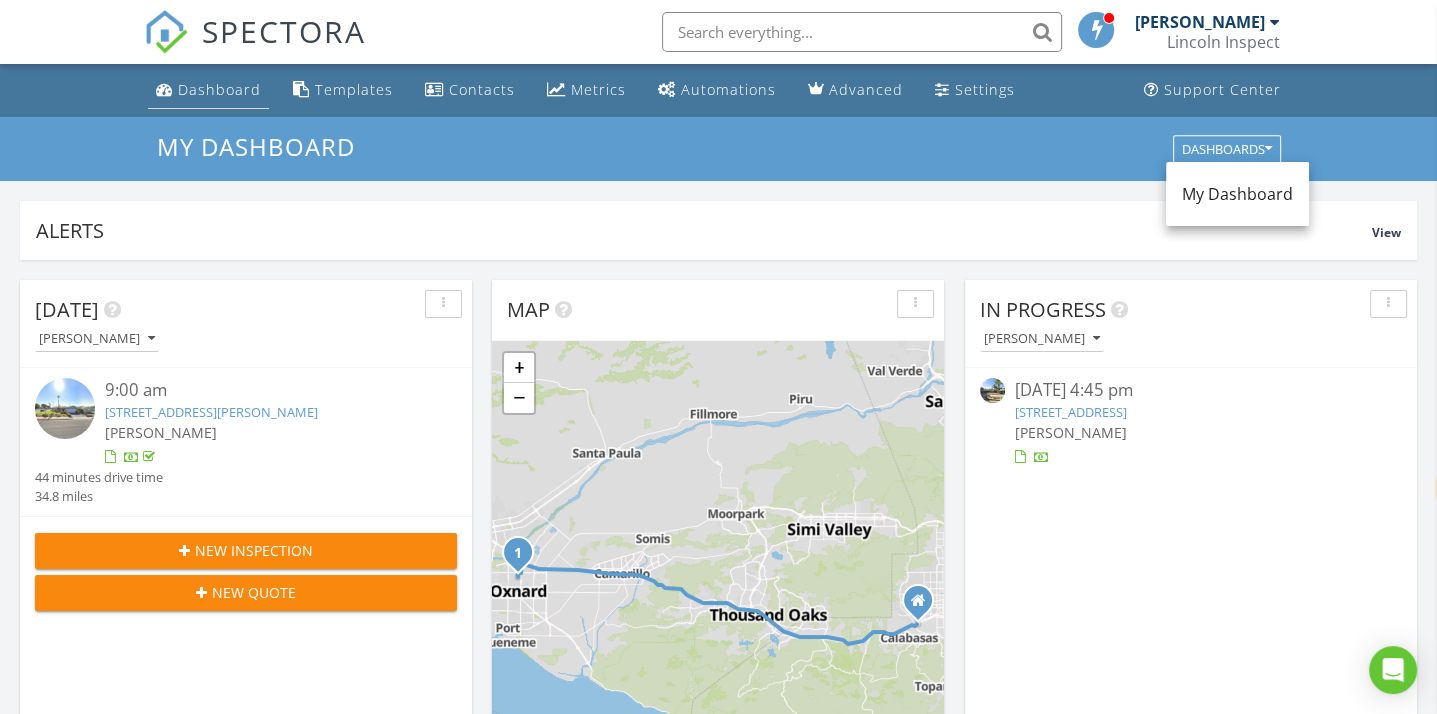 click on "Dashboard" at bounding box center (219, 89) 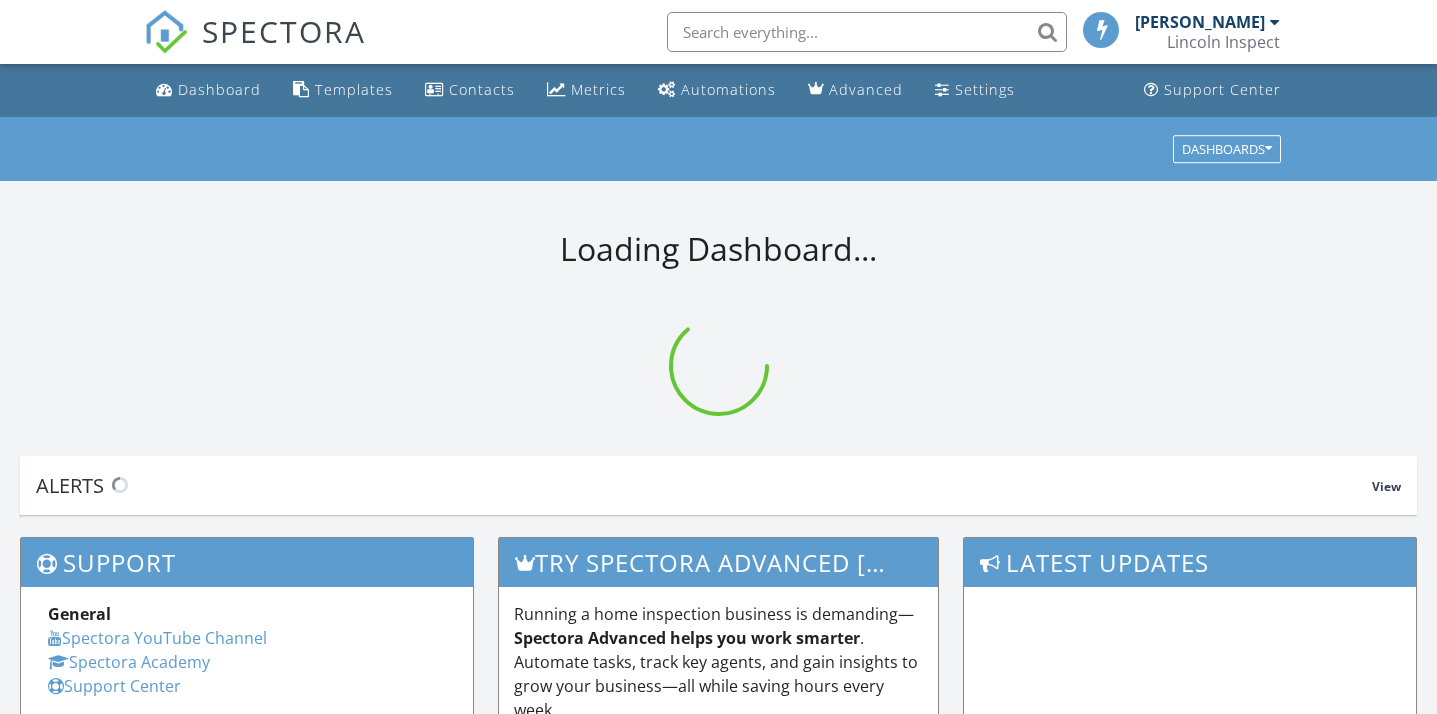 scroll, scrollTop: 0, scrollLeft: 0, axis: both 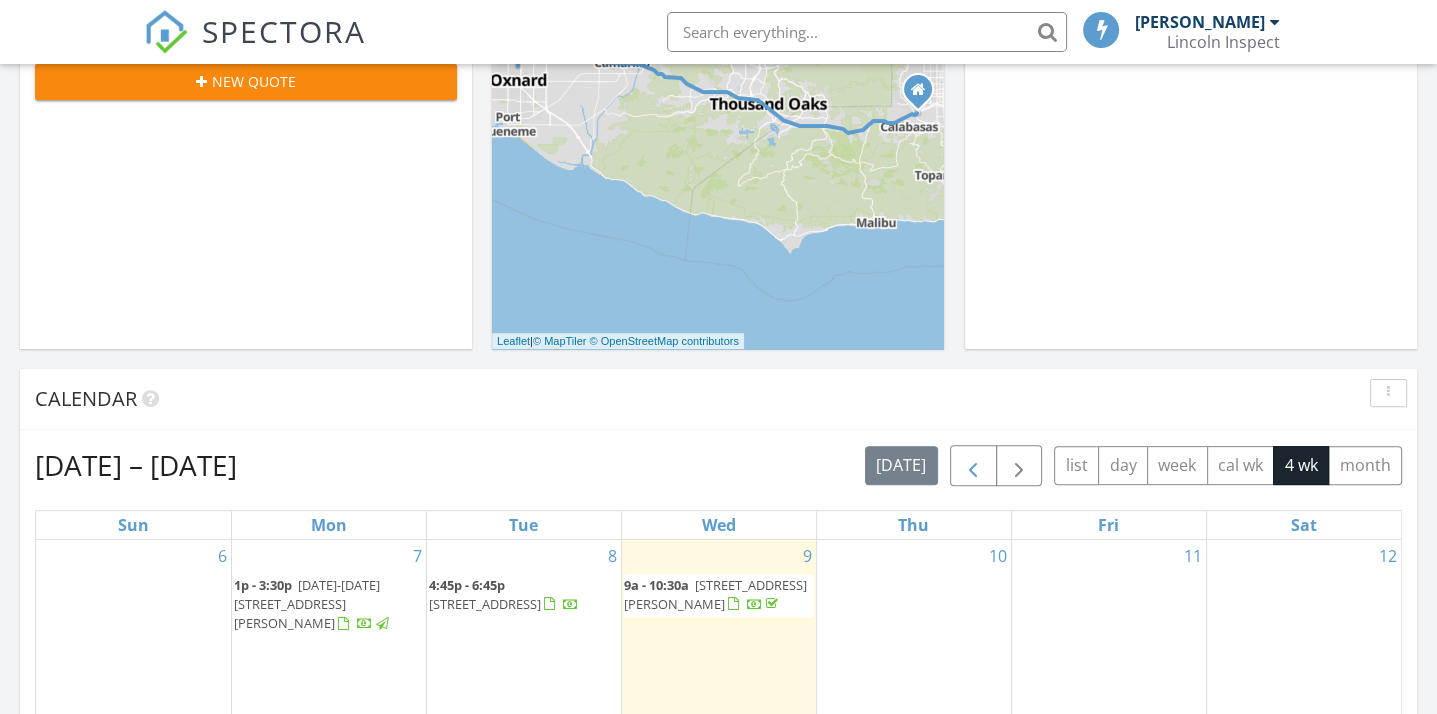 select on "en" 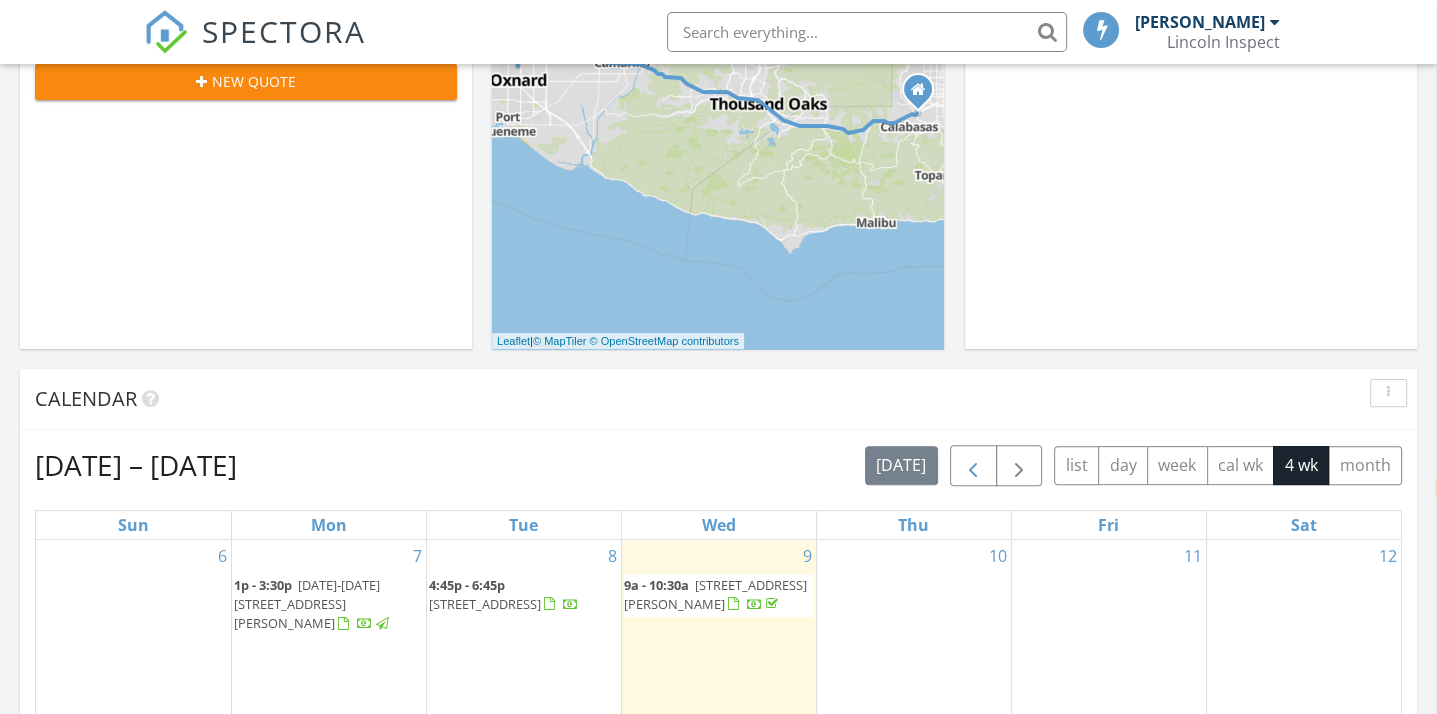 scroll, scrollTop: 9, scrollLeft: 10, axis: both 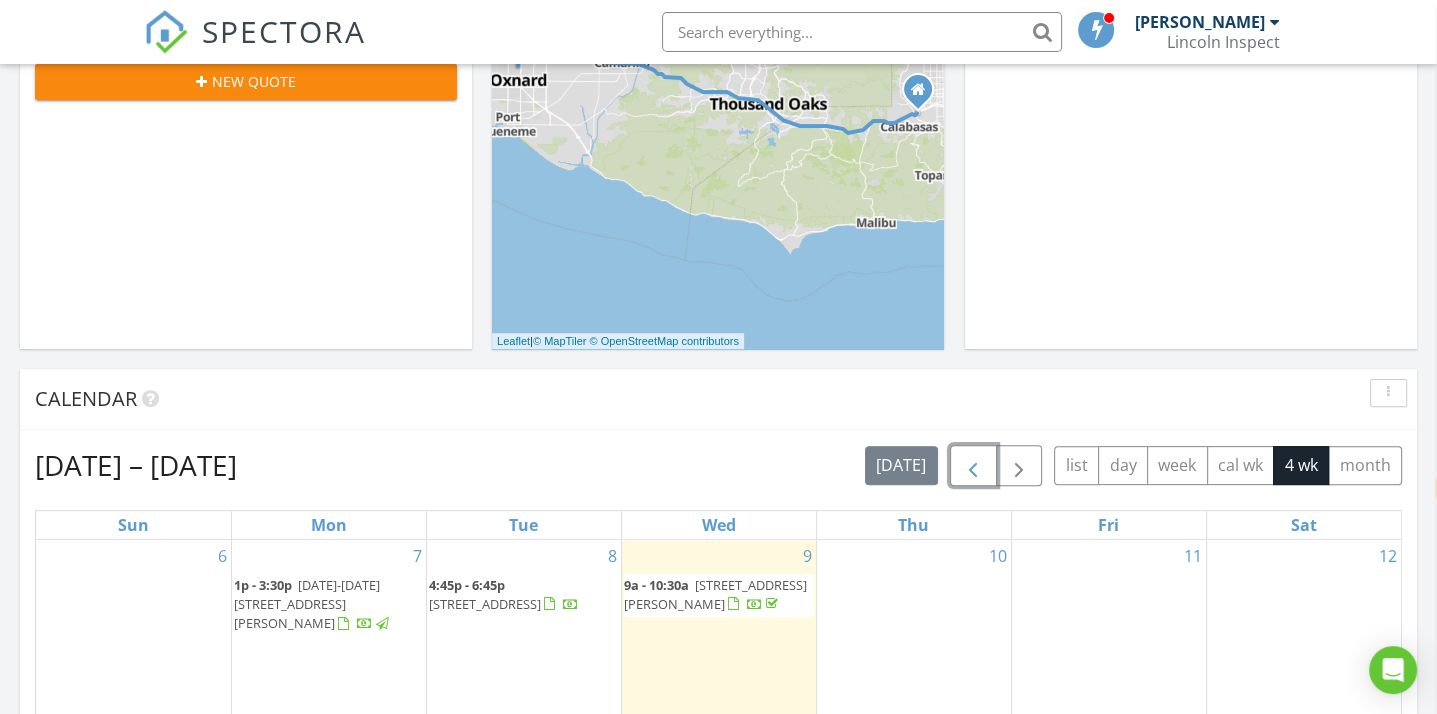 click at bounding box center (973, 466) 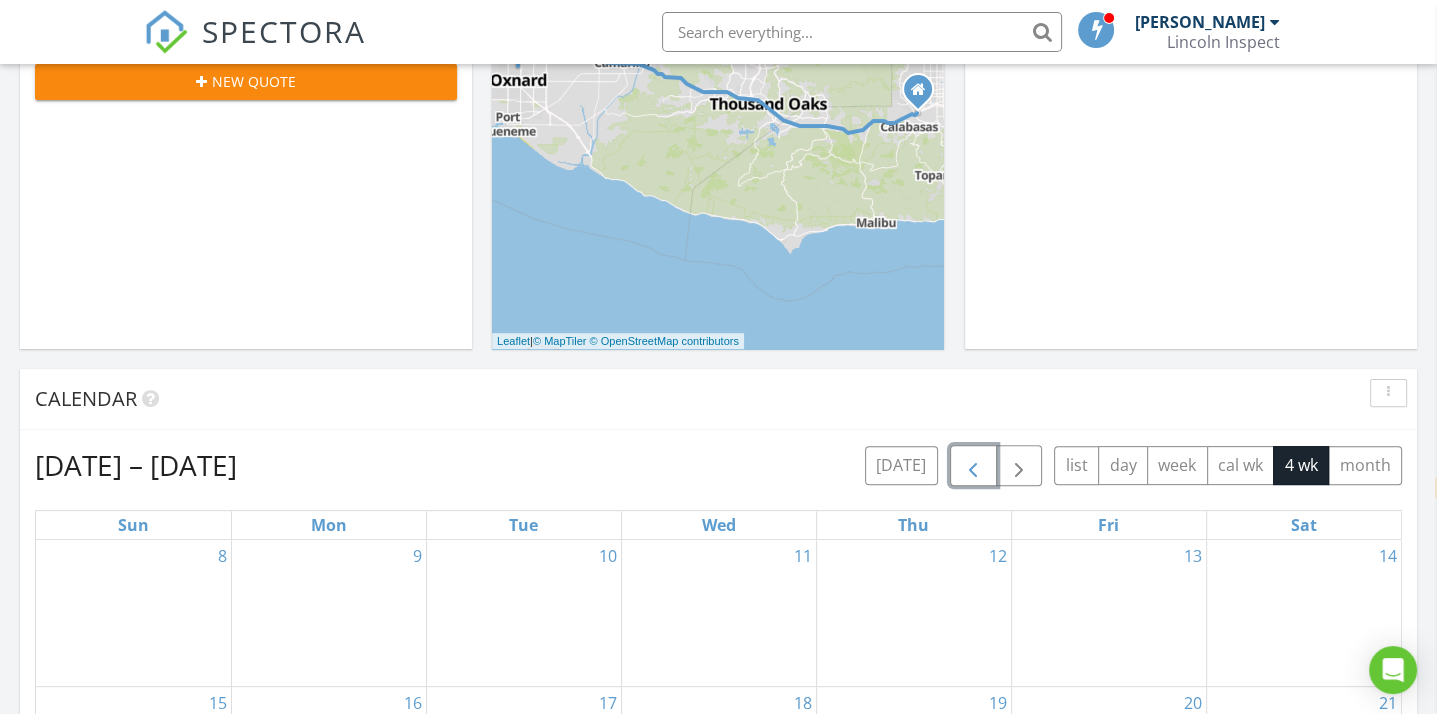click at bounding box center (973, 466) 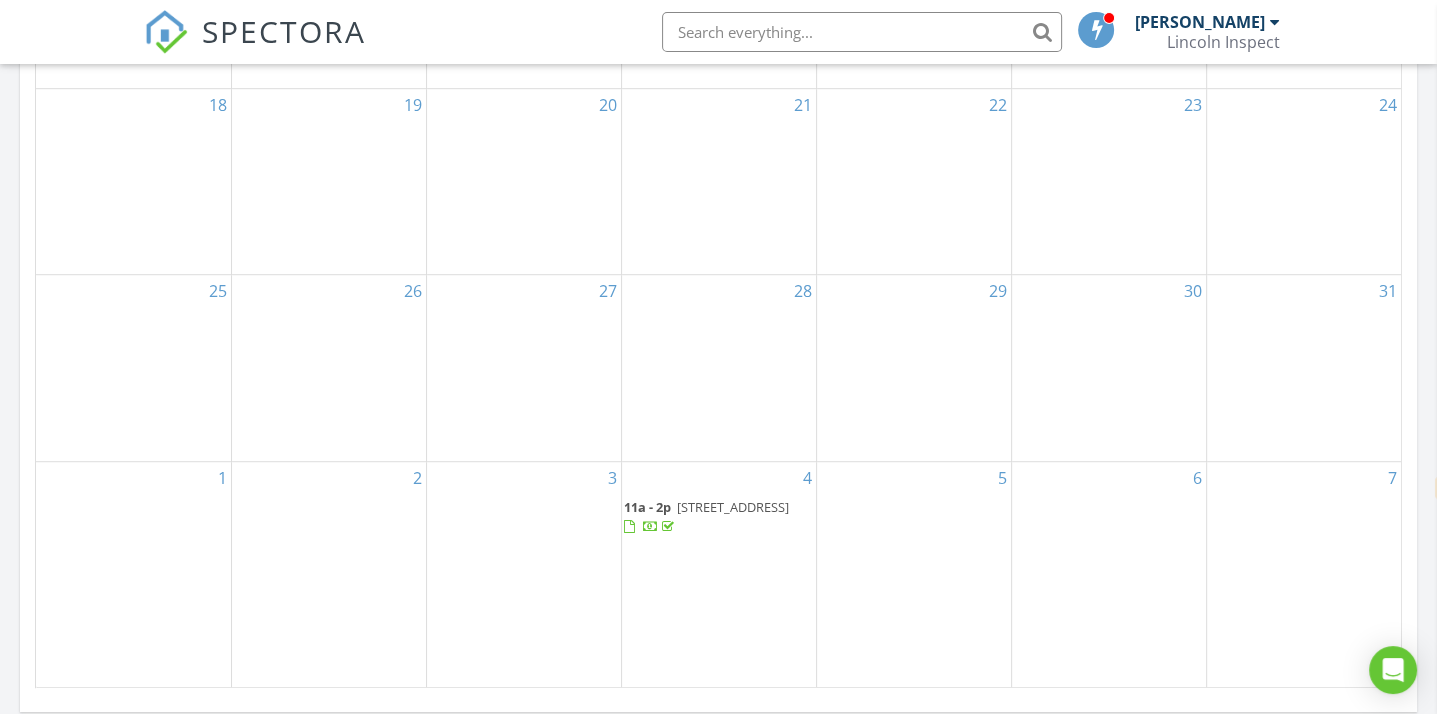 scroll, scrollTop: 1142, scrollLeft: 0, axis: vertical 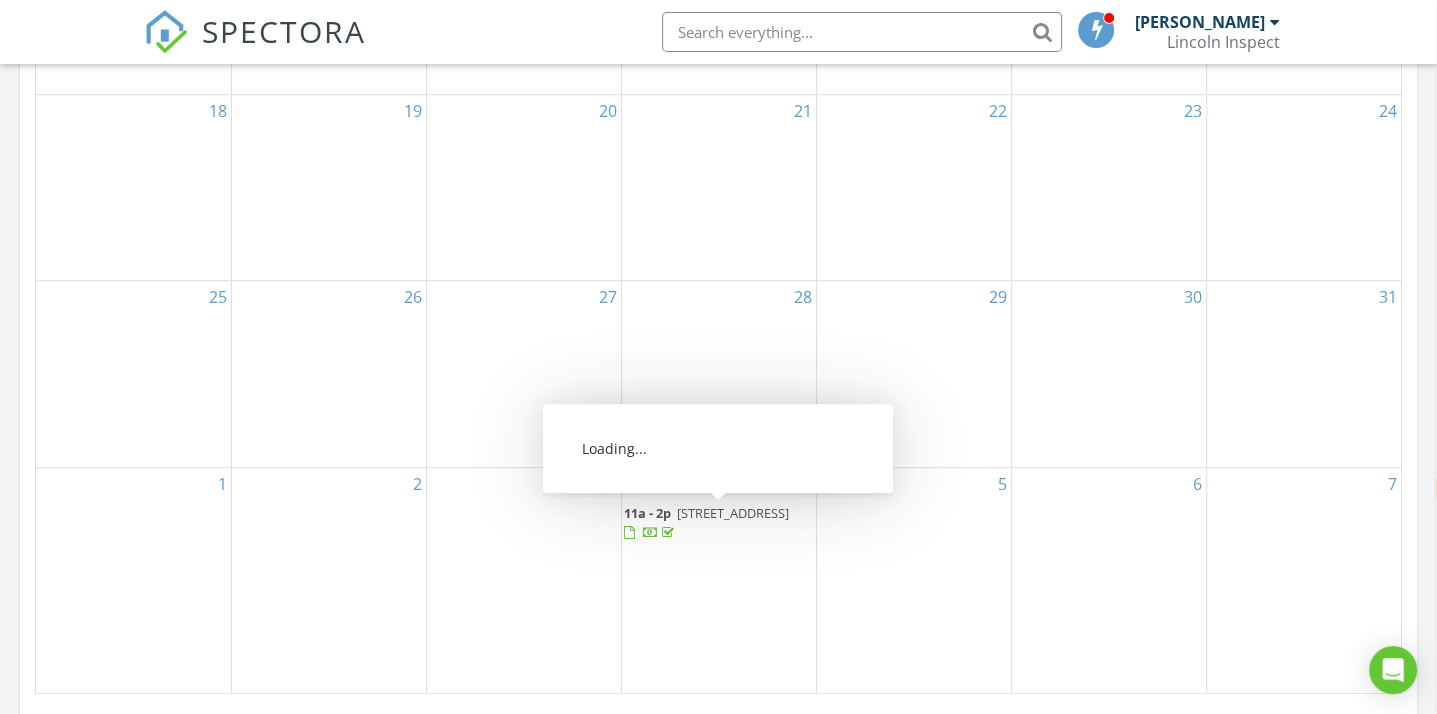 click on "1958 Canyon Close Rd, Pasadena 91107" at bounding box center (733, 513) 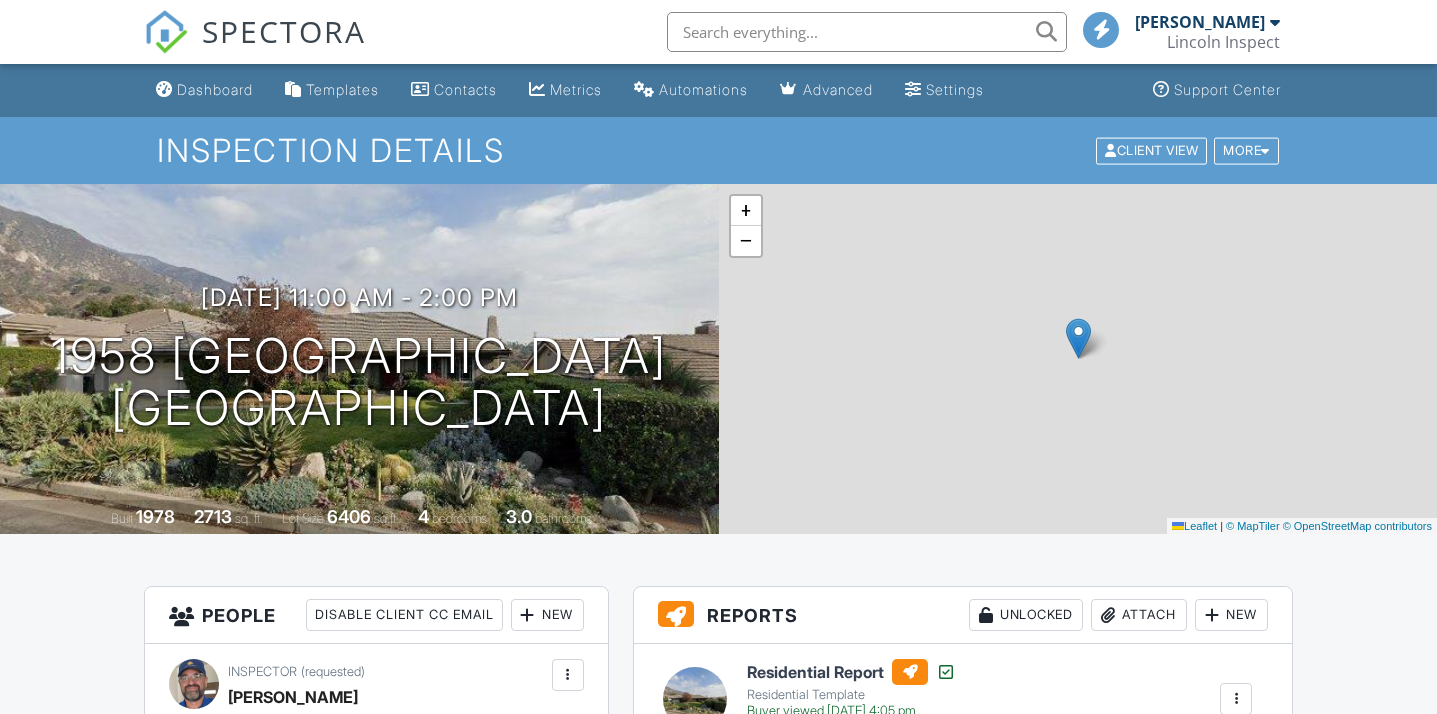 scroll, scrollTop: 0, scrollLeft: 0, axis: both 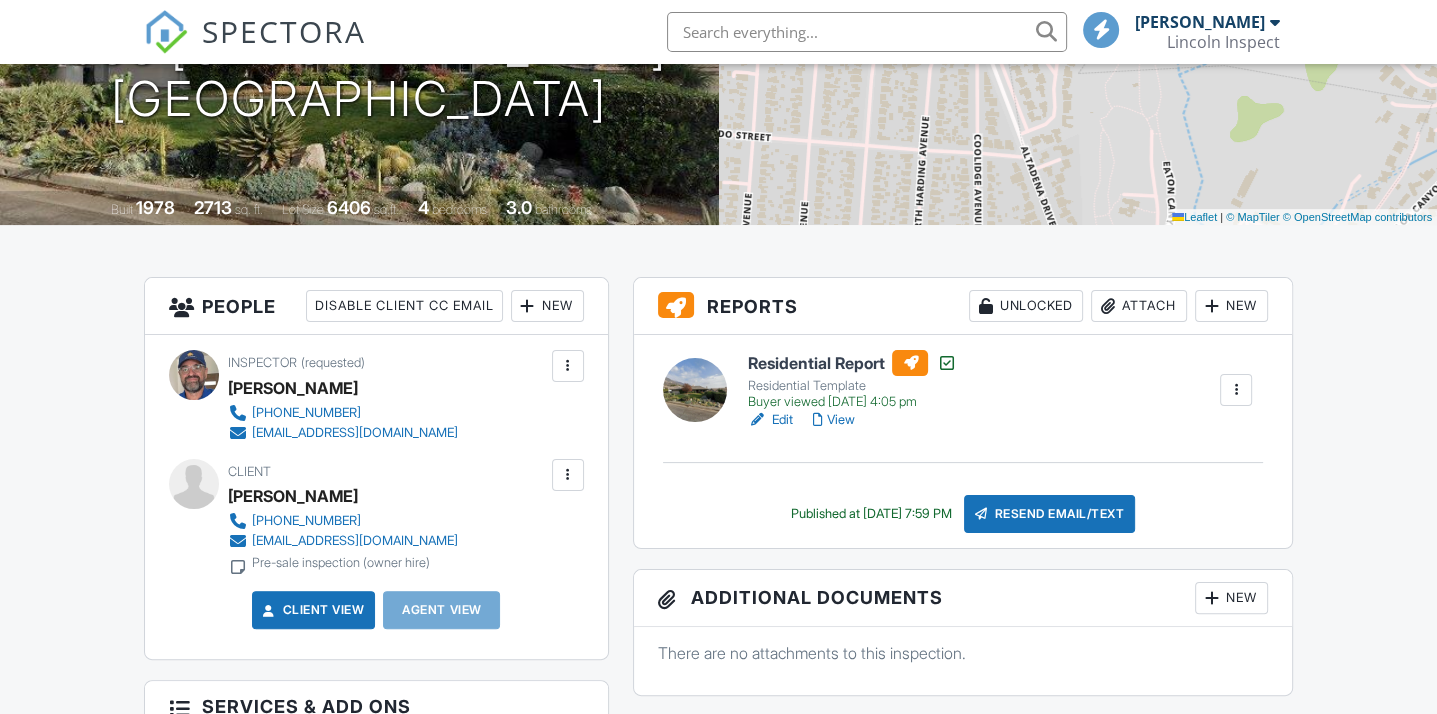 select on "en" 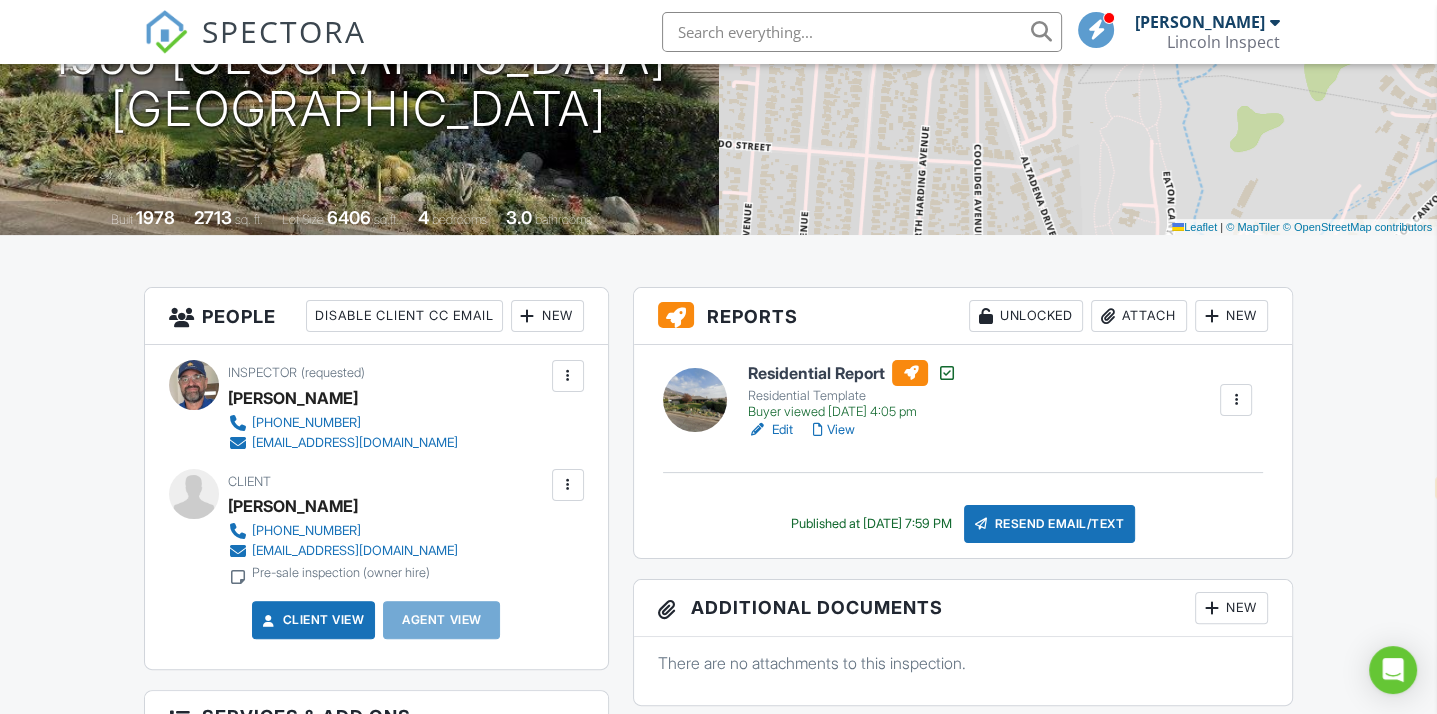 drag, startPoint x: 1448, startPoint y: 169, endPoint x: 1454, endPoint y: 235, distance: 66.27216 